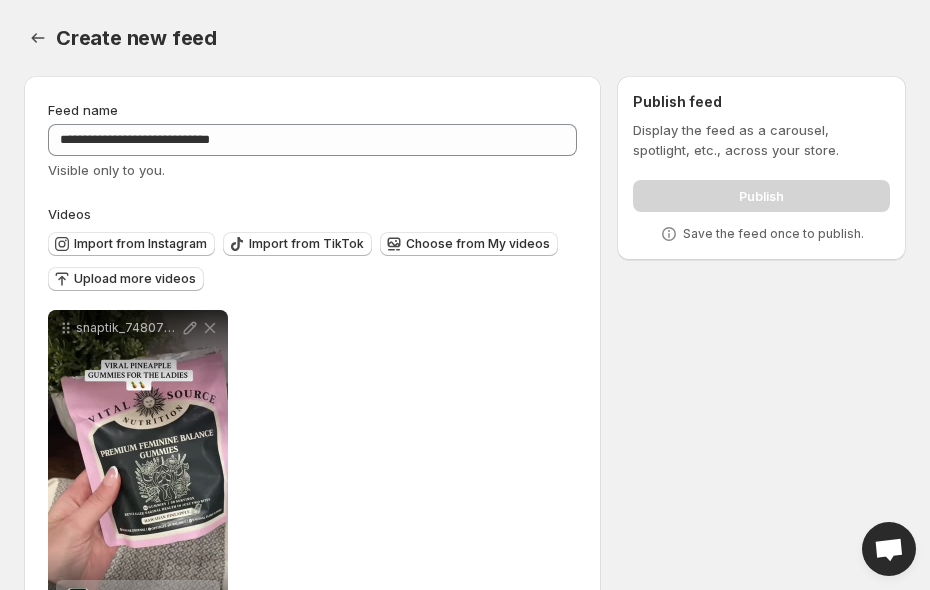 scroll, scrollTop: 88, scrollLeft: 0, axis: vertical 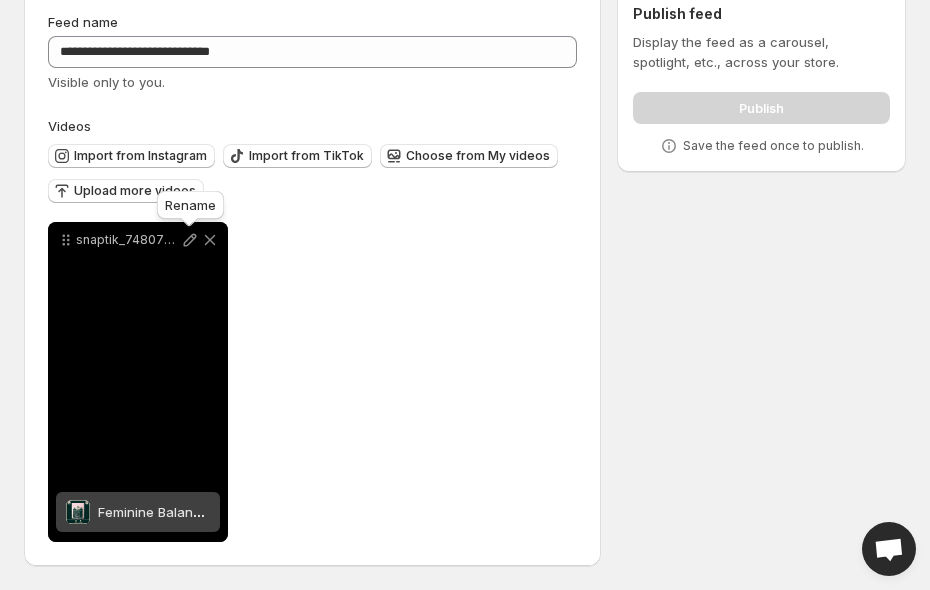 click 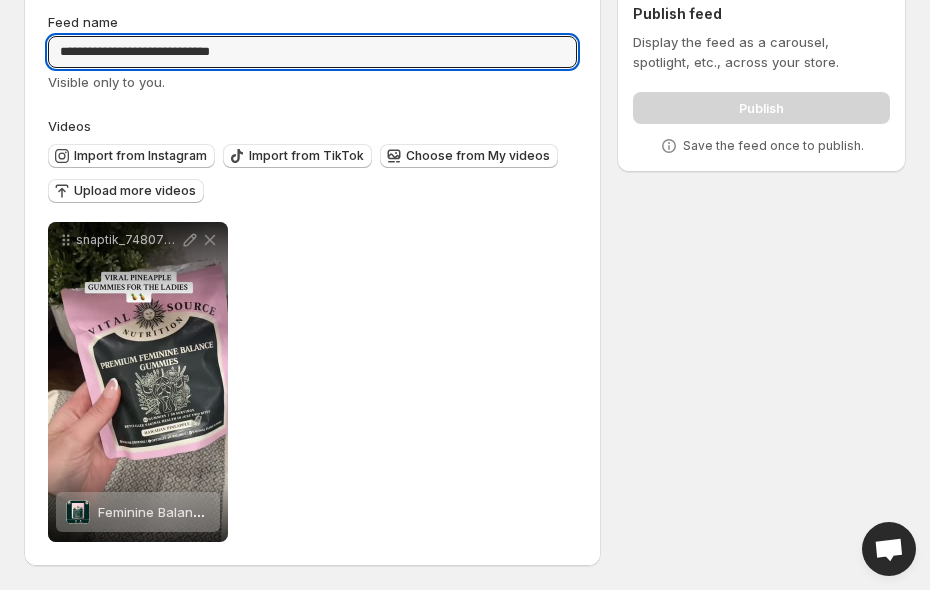drag, startPoint x: 272, startPoint y: 51, endPoint x: 29, endPoint y: 42, distance: 243.16661 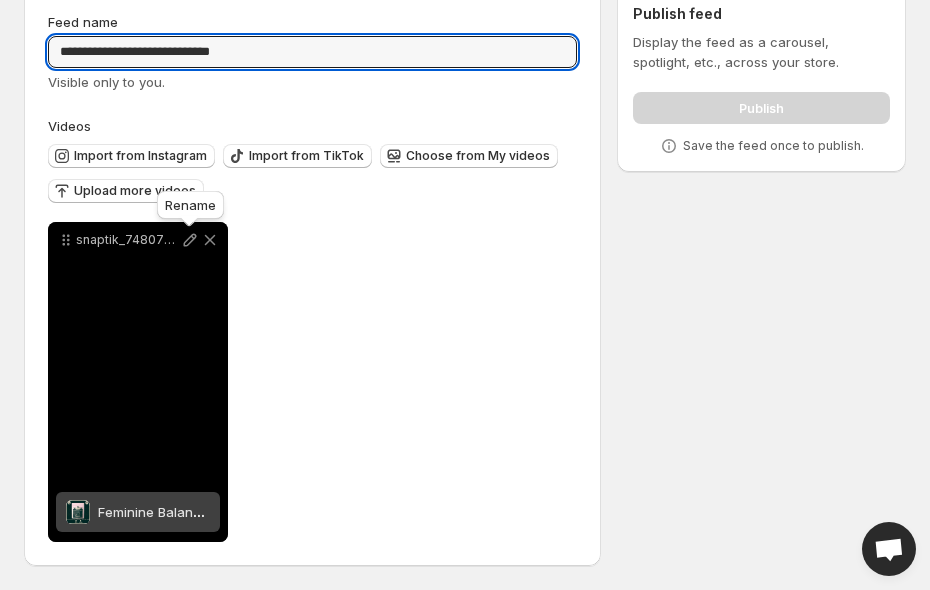 click 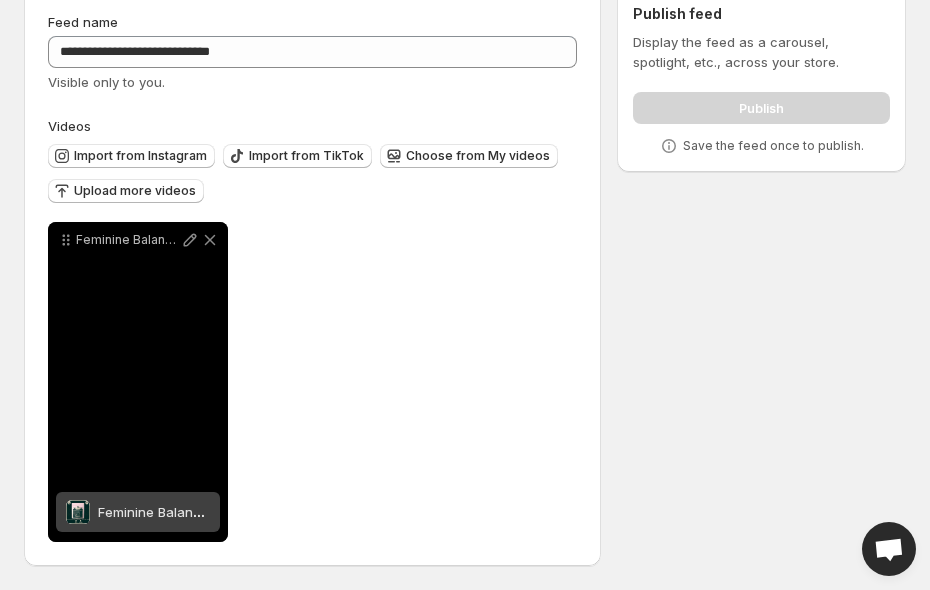 click on "Feminine Balance Gummies for Women" at bounding box center (154, 512) 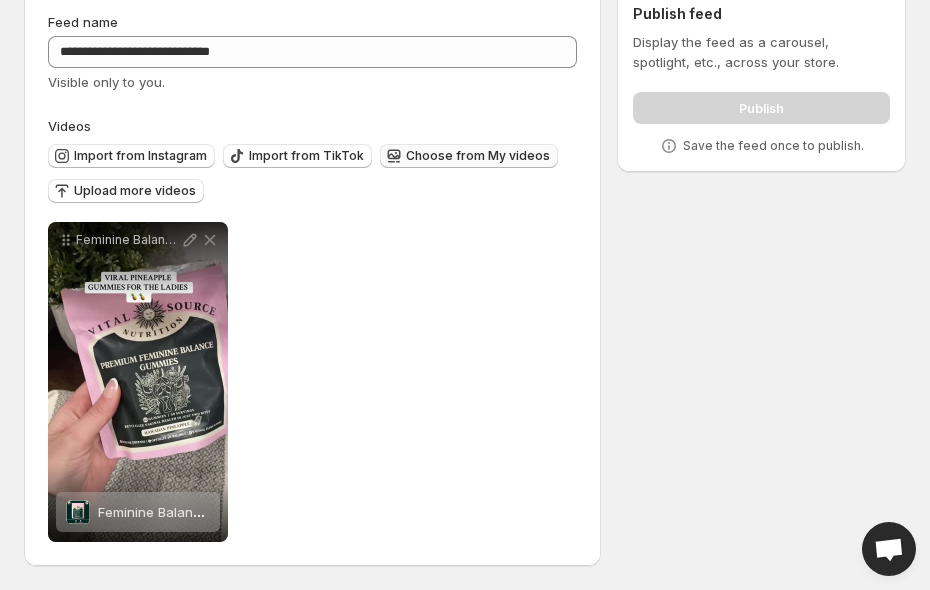 click on "Choose from My videos" at bounding box center (469, 156) 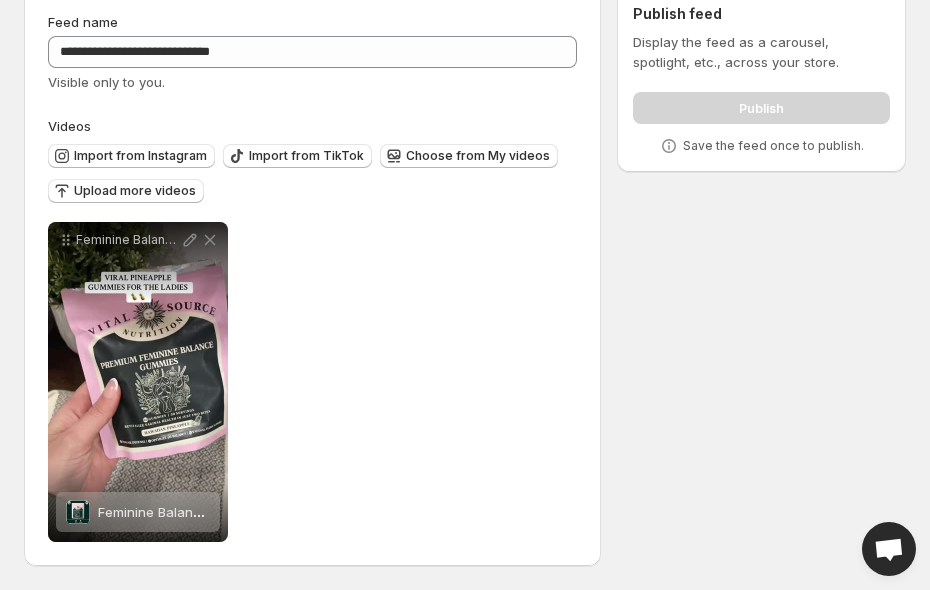 scroll, scrollTop: 0, scrollLeft: 0, axis: both 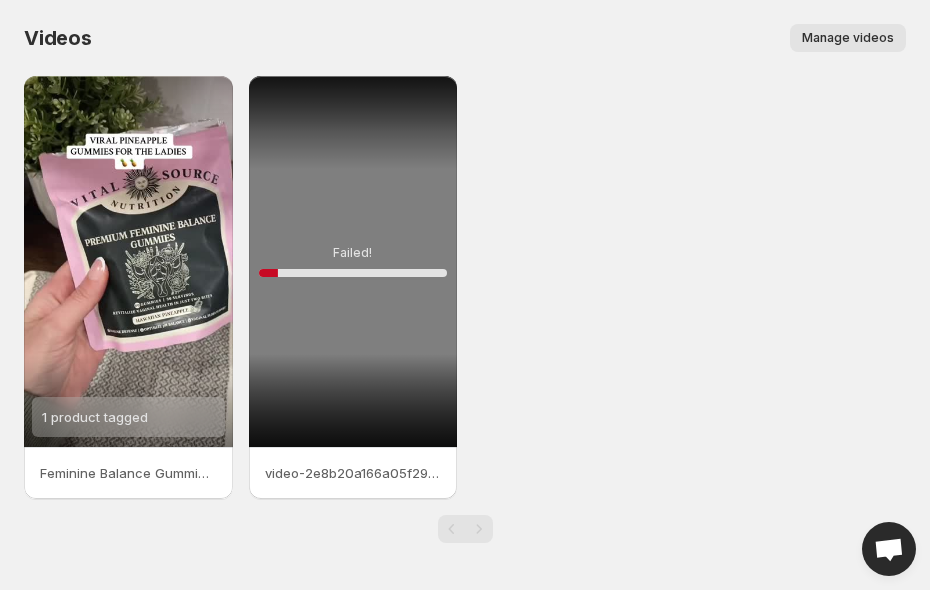 click on "Failed! [PERCENT]" at bounding box center (353, 261) 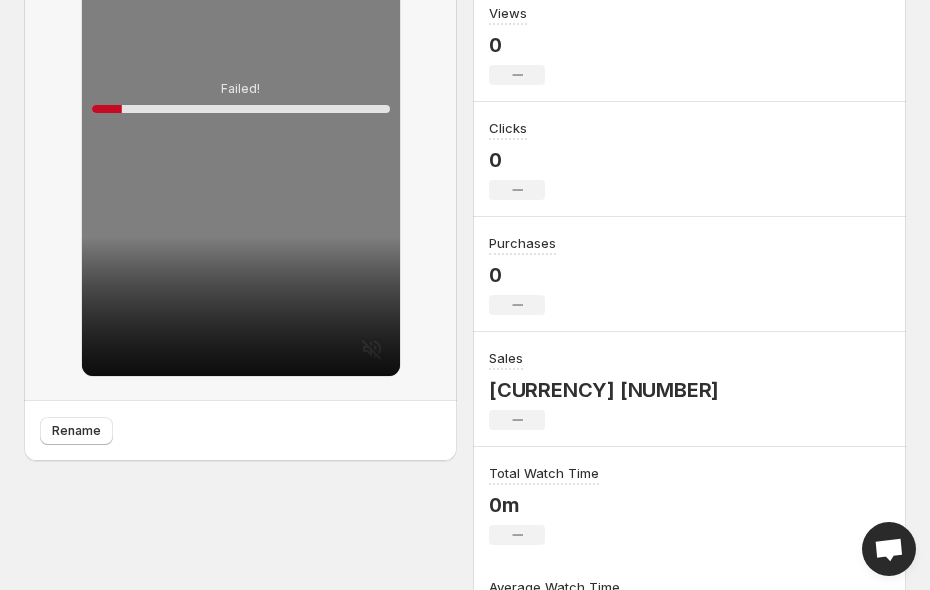 scroll, scrollTop: 456, scrollLeft: 0, axis: vertical 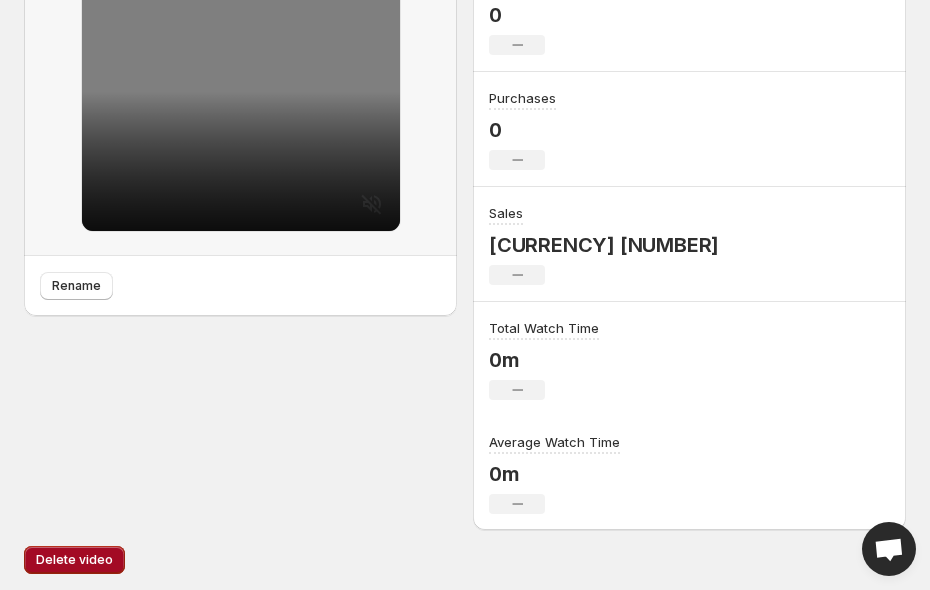 click on "Delete video" at bounding box center [74, 560] 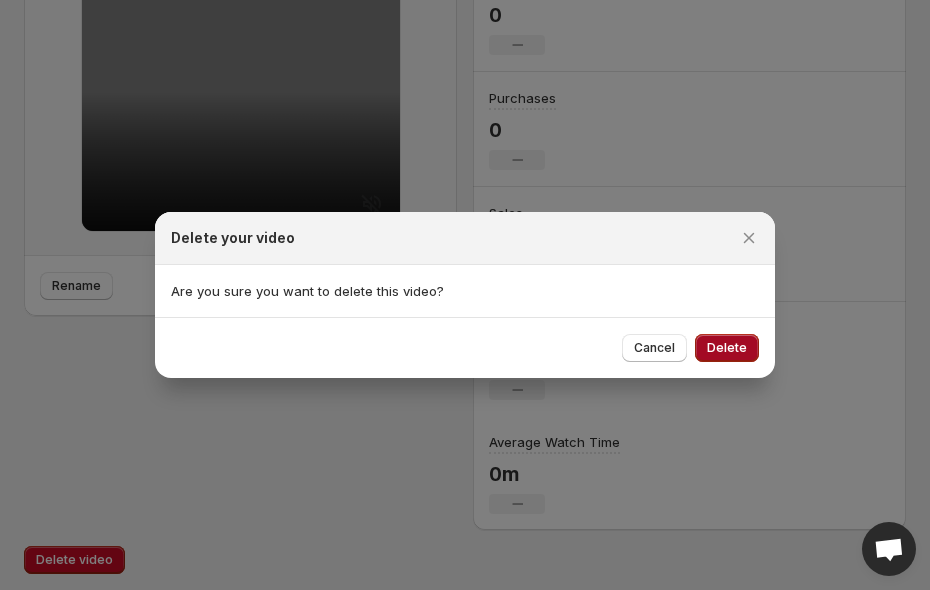 click on "Delete" at bounding box center [727, 348] 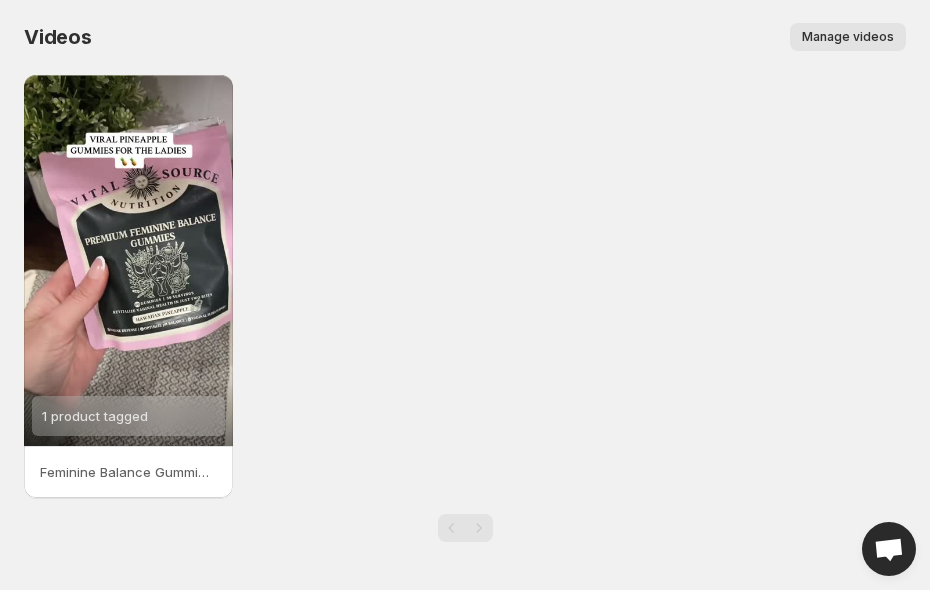 scroll, scrollTop: 0, scrollLeft: 0, axis: both 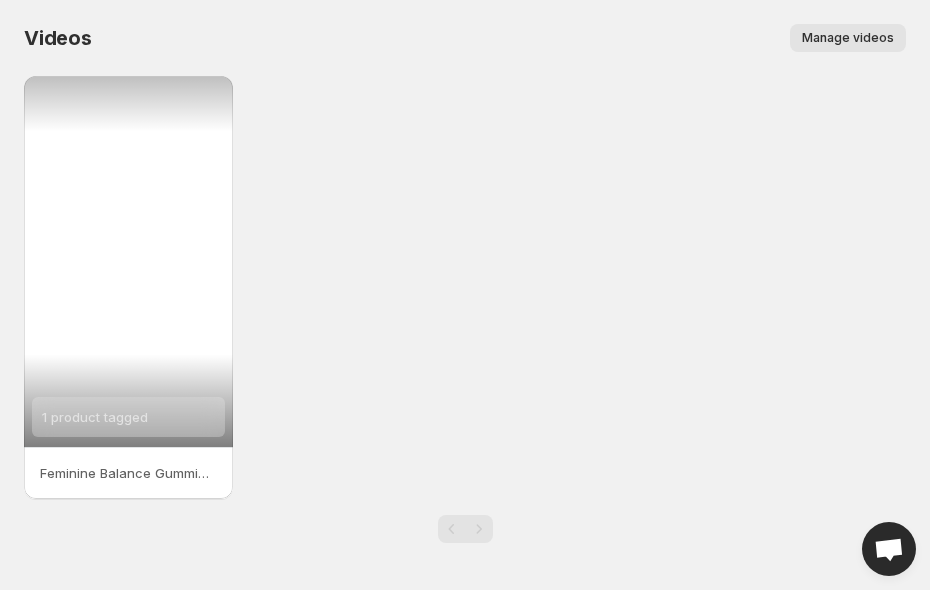 click on "1 product tagged" at bounding box center [128, 261] 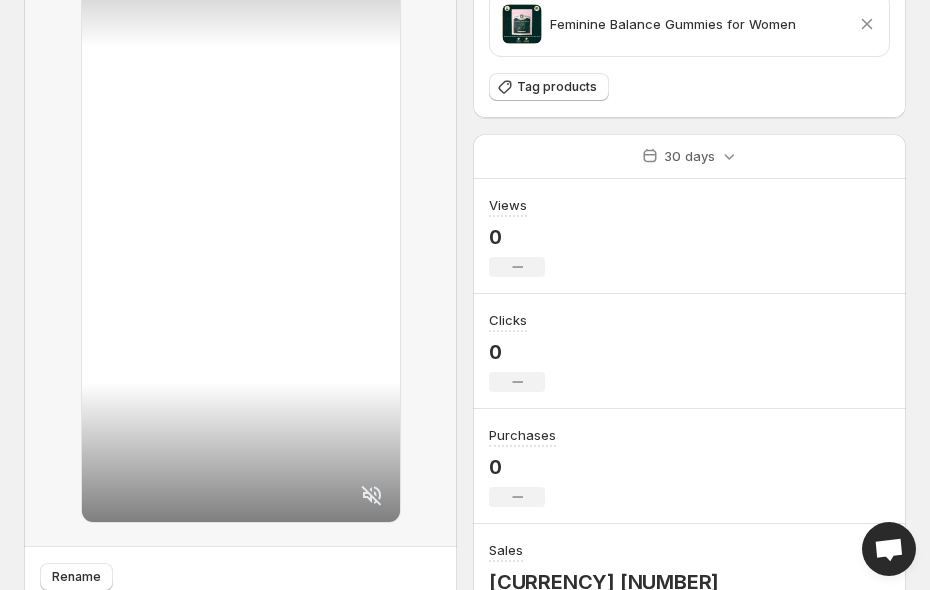 scroll, scrollTop: 113, scrollLeft: 0, axis: vertical 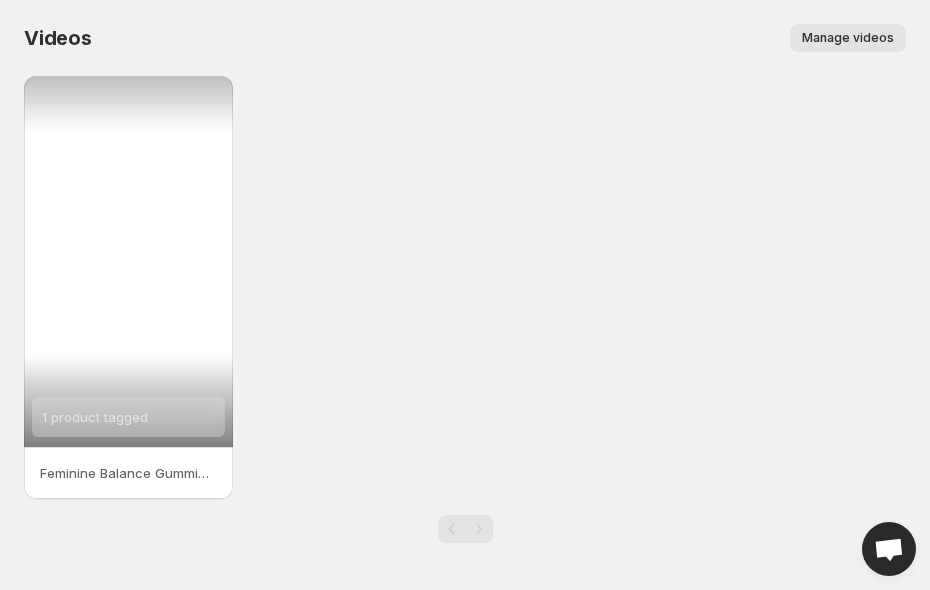 click on "1 product tagged" at bounding box center (95, 417) 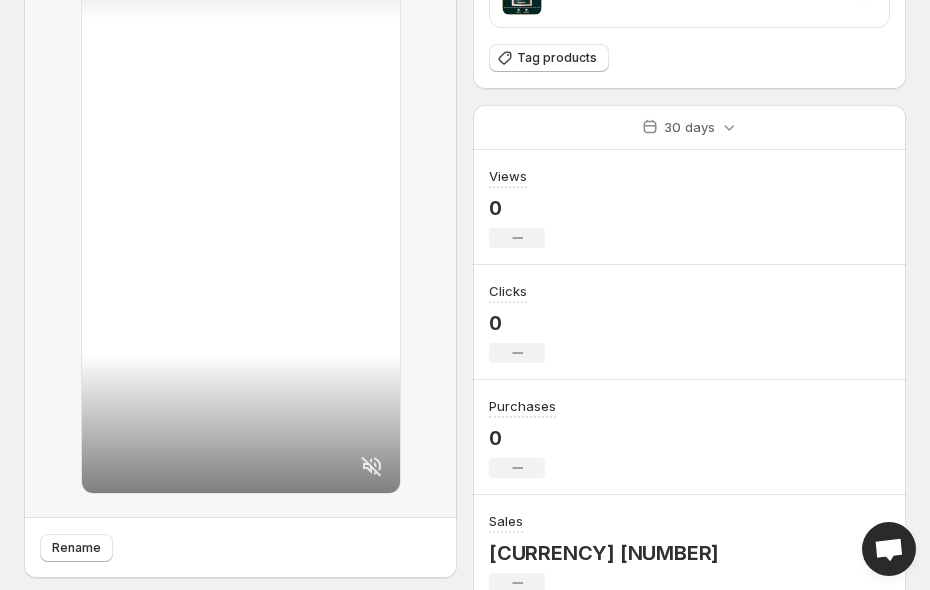 scroll, scrollTop: 173, scrollLeft: 0, axis: vertical 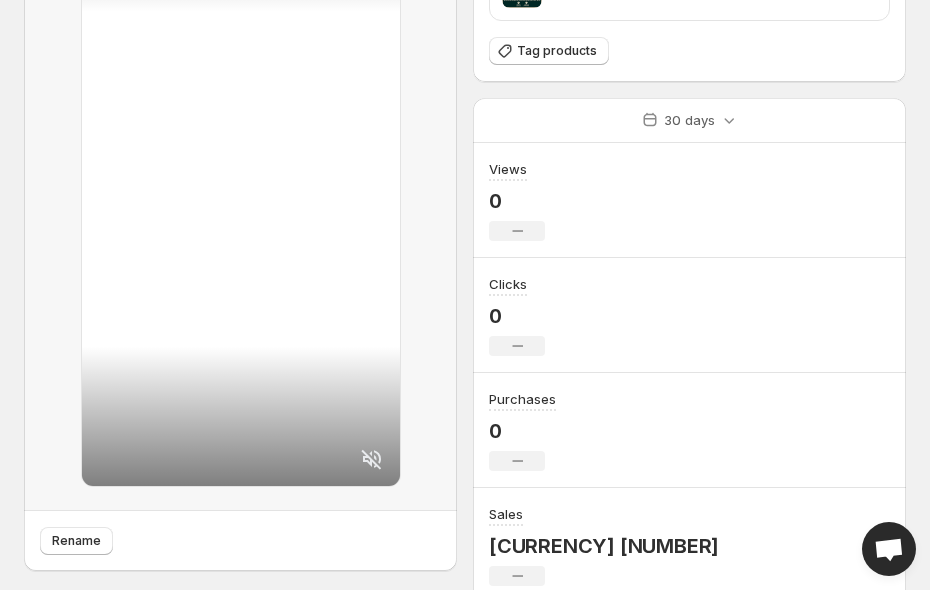 click at bounding box center [241, 207] 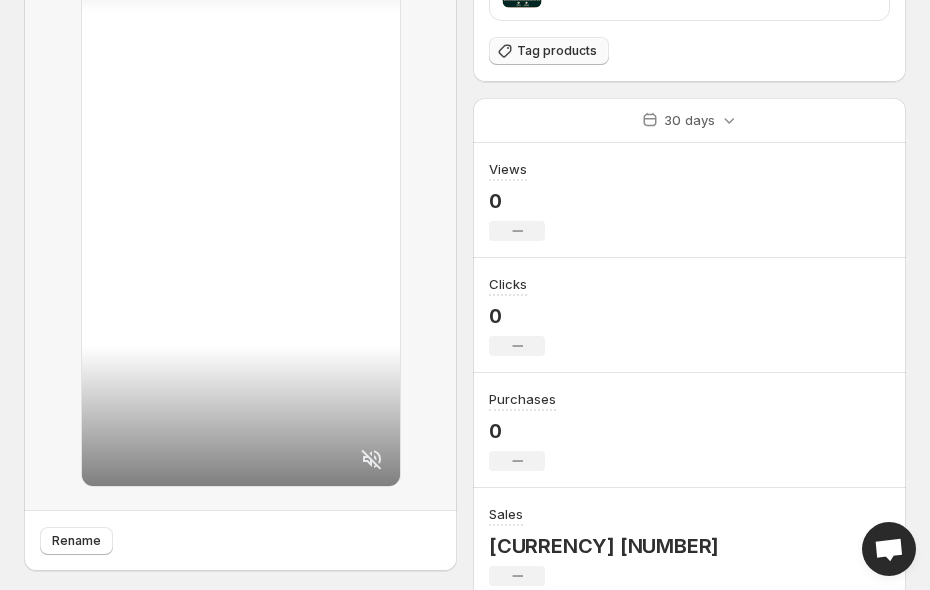 click on "Tag products" at bounding box center (549, 51) 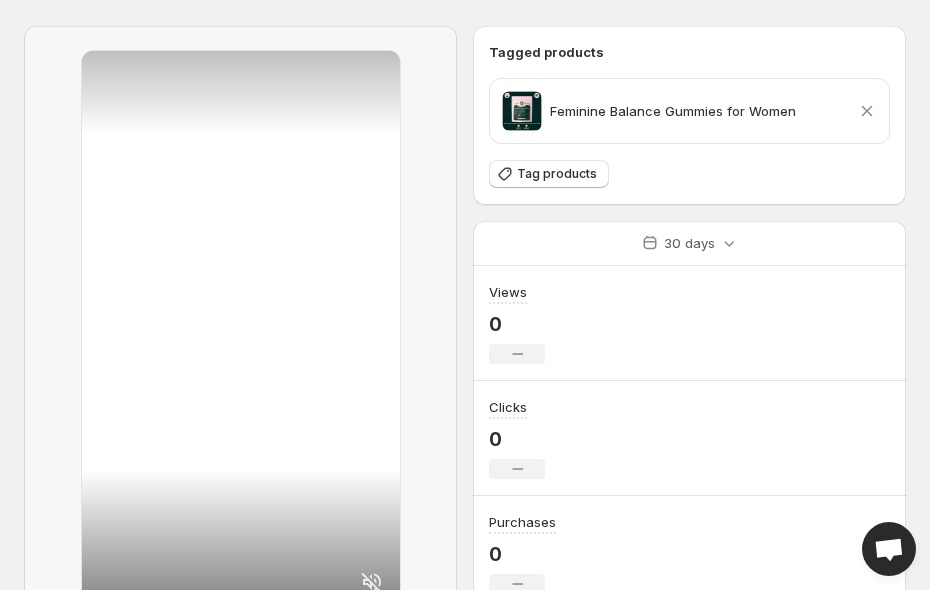 scroll, scrollTop: 0, scrollLeft: 0, axis: both 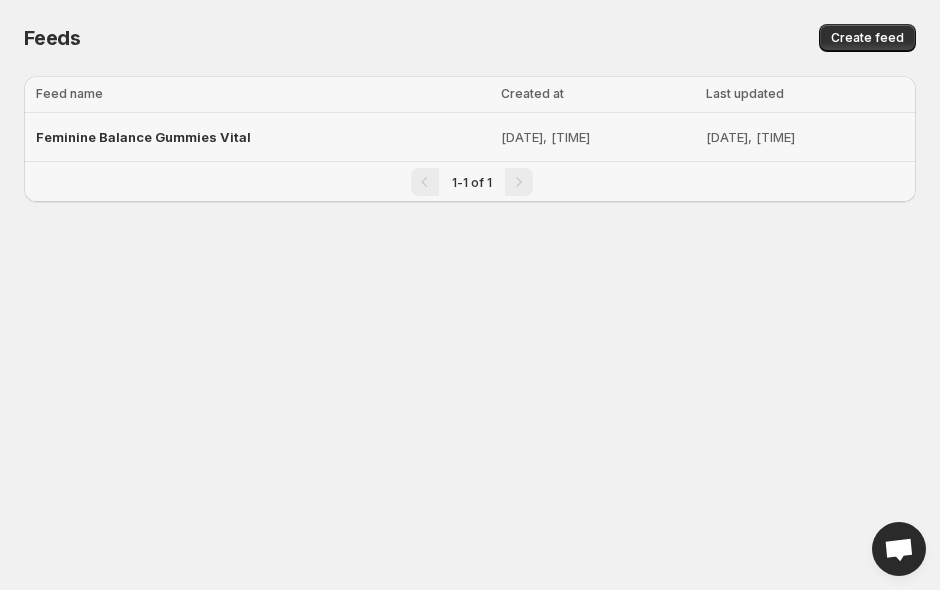 click on "Feminine Balance Gummies Vital" at bounding box center (262, 137) 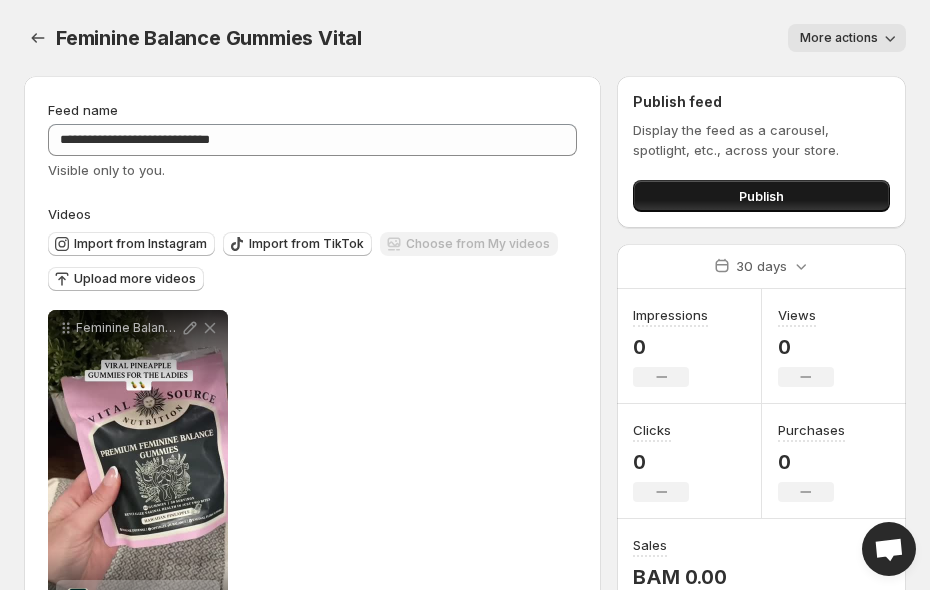 click on "Publish" at bounding box center (761, 196) 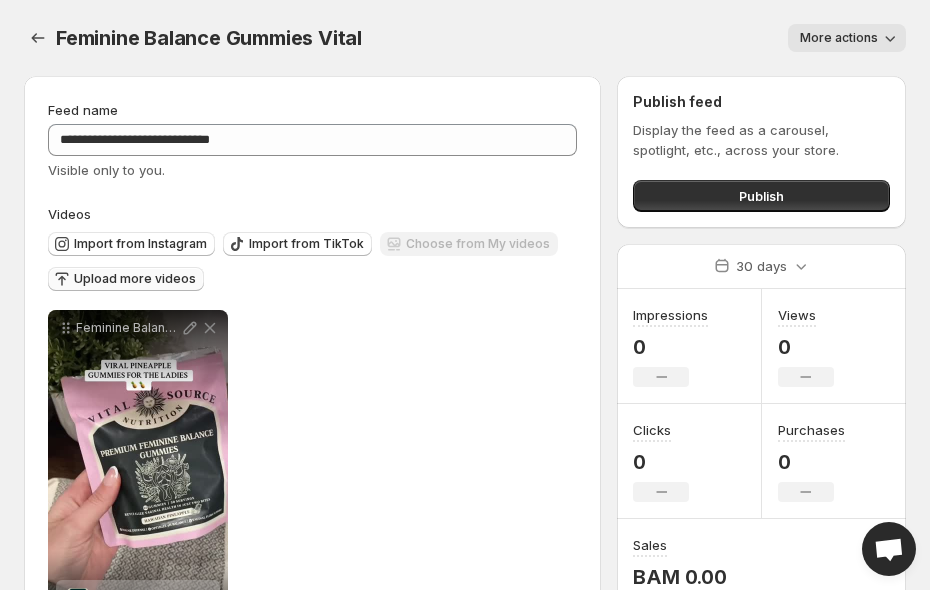 click on "Upload more videos" at bounding box center [126, 279] 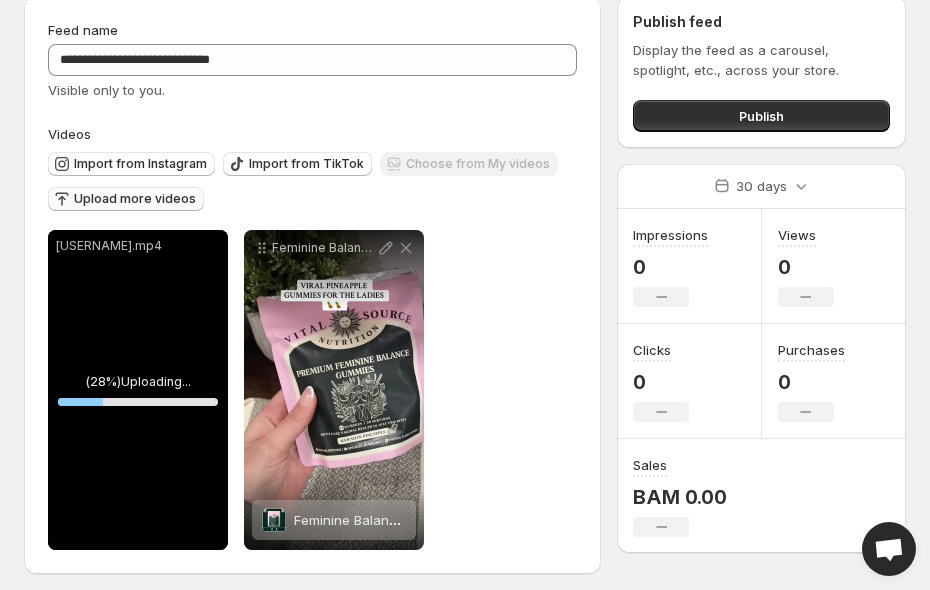 scroll, scrollTop: 88, scrollLeft: 0, axis: vertical 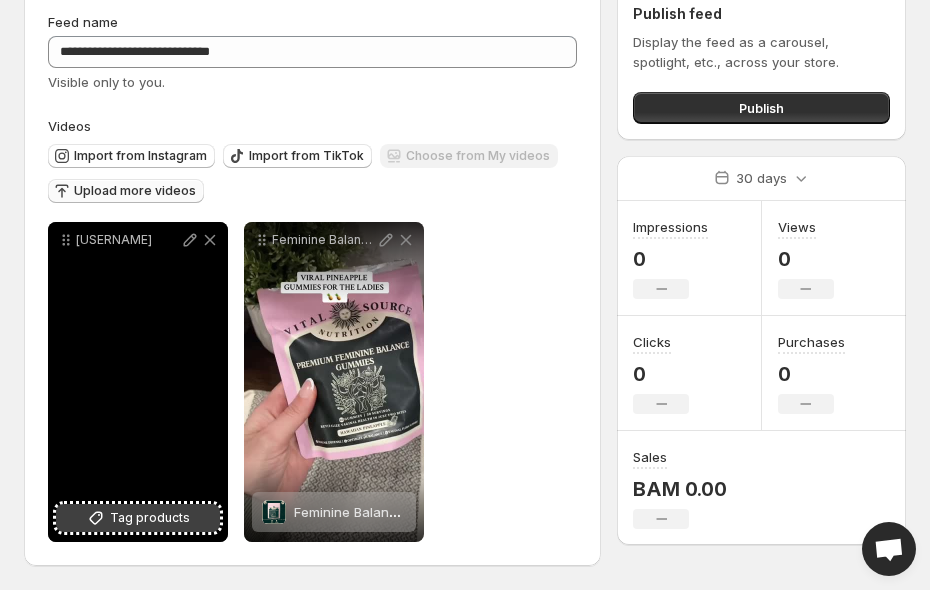 click on "Tag products" at bounding box center [138, 518] 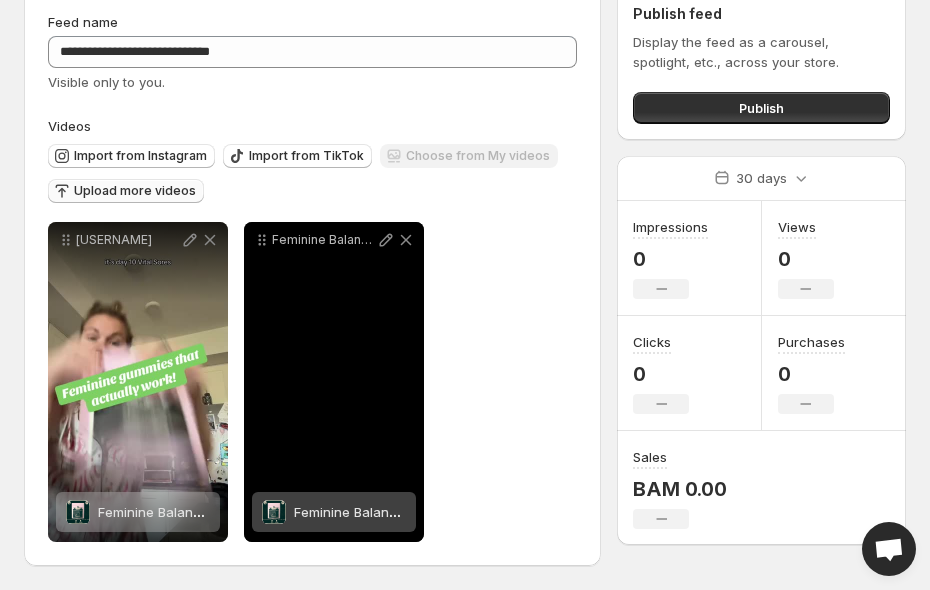 click on "Feminine Balance Gummies Vital" at bounding box center [324, 240] 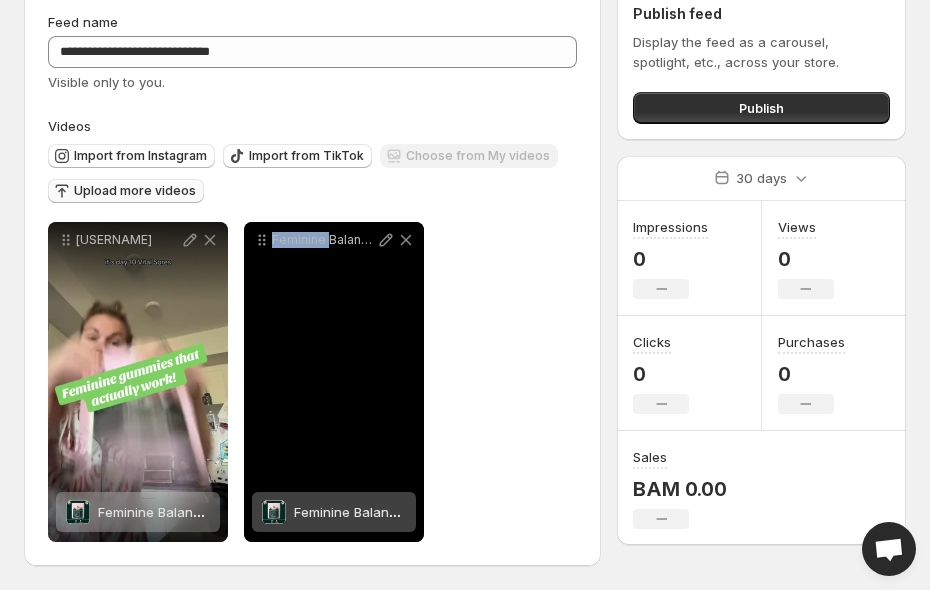click on "Feminine Balance Gummies Vital" at bounding box center [324, 240] 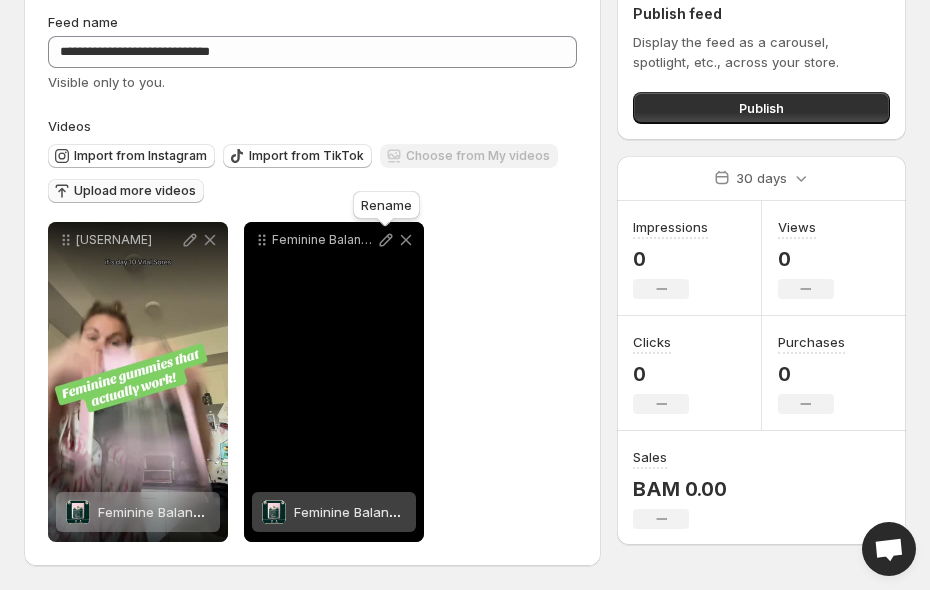 click 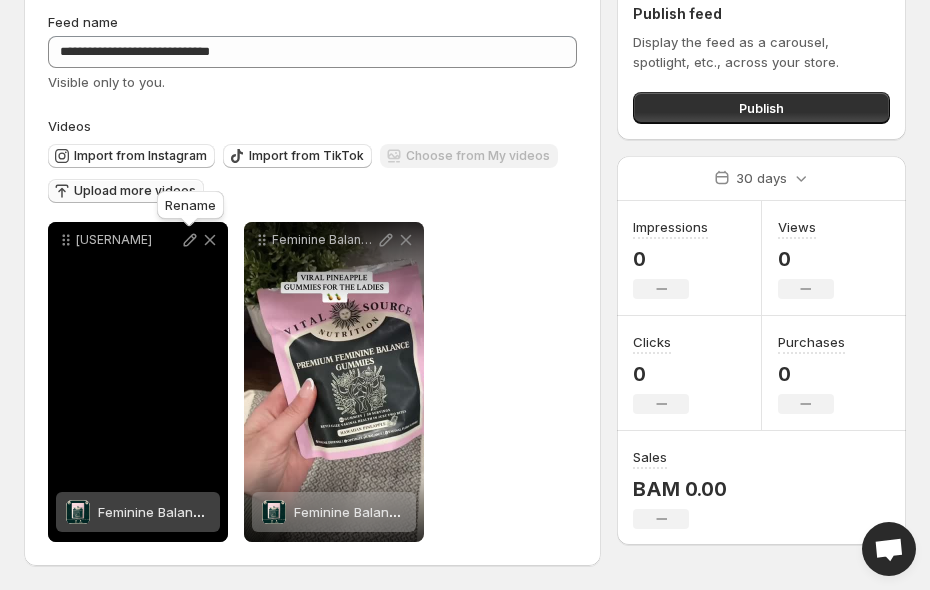 click 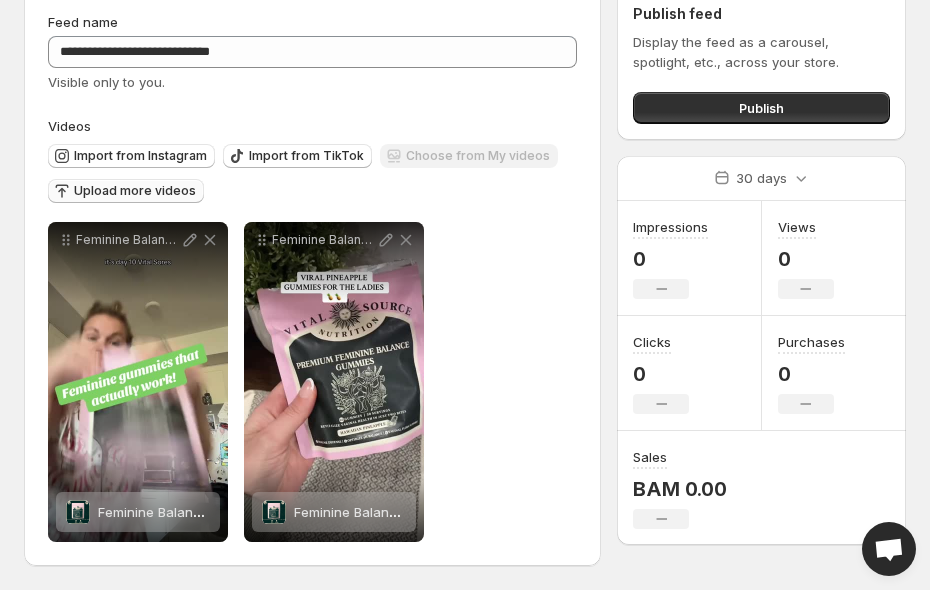 click on "Upload more videos" at bounding box center (135, 191) 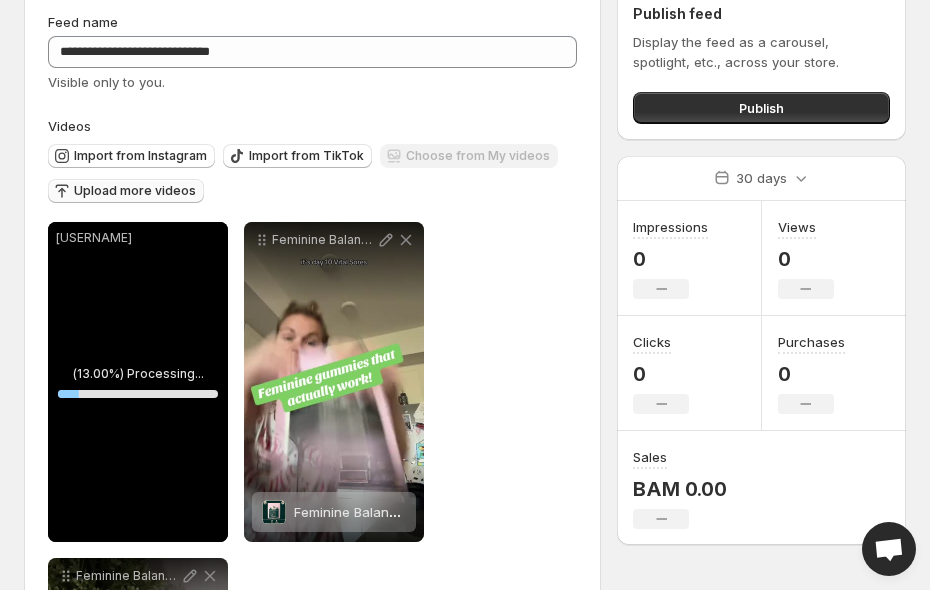 click on "snaptik_7530751295880187150" at bounding box center [138, 238] 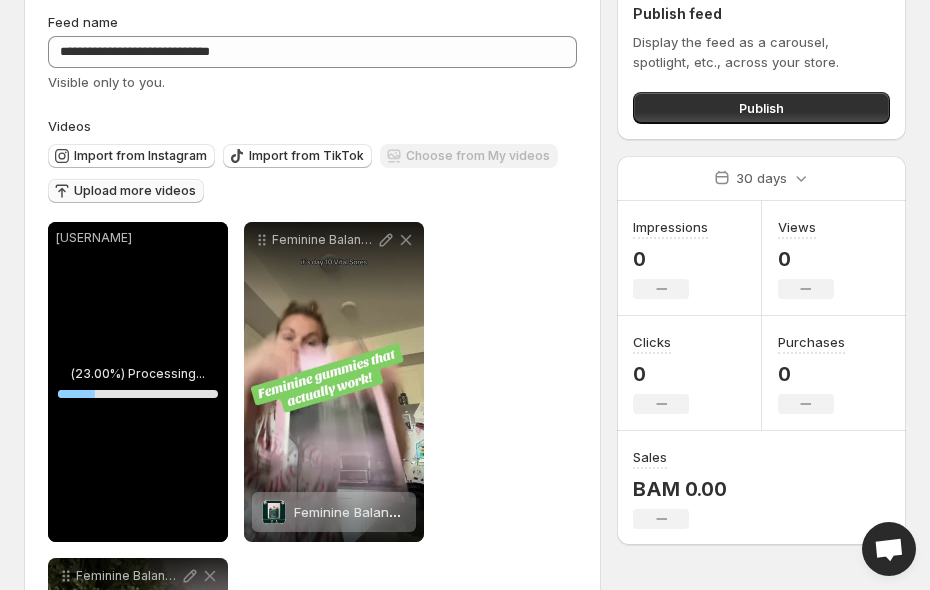click on "snaptik_7530751295880187150" at bounding box center (138, 238) 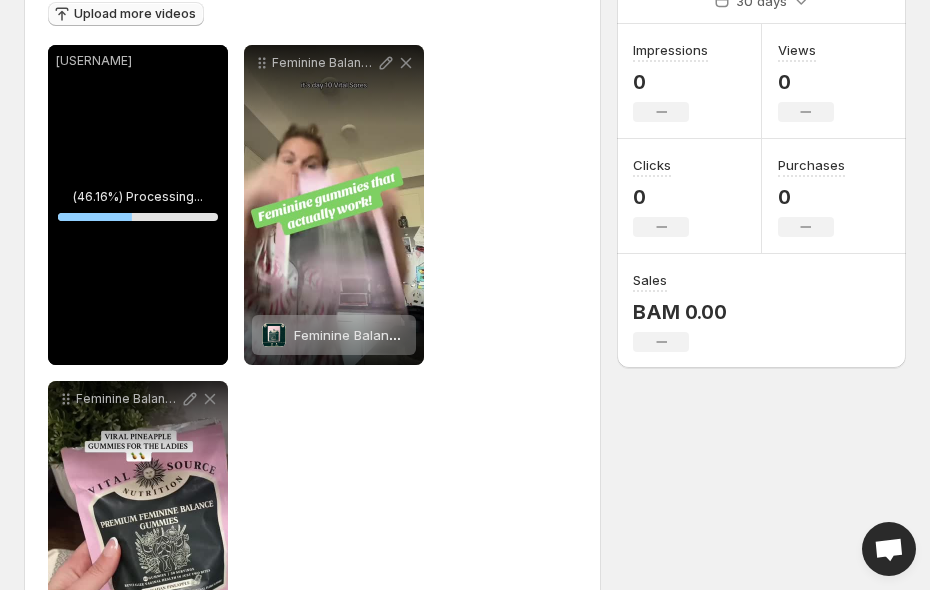 scroll, scrollTop: 267, scrollLeft: 0, axis: vertical 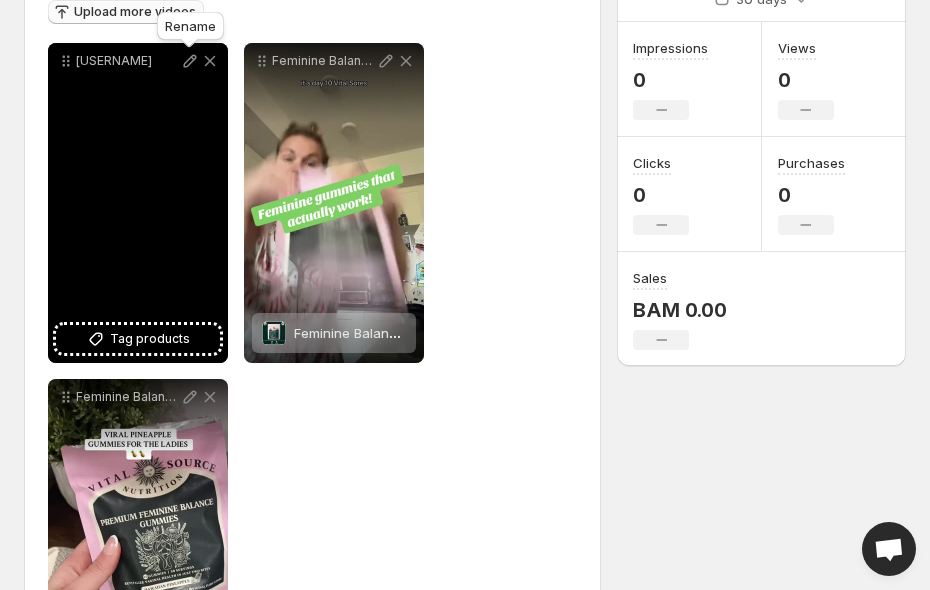 click 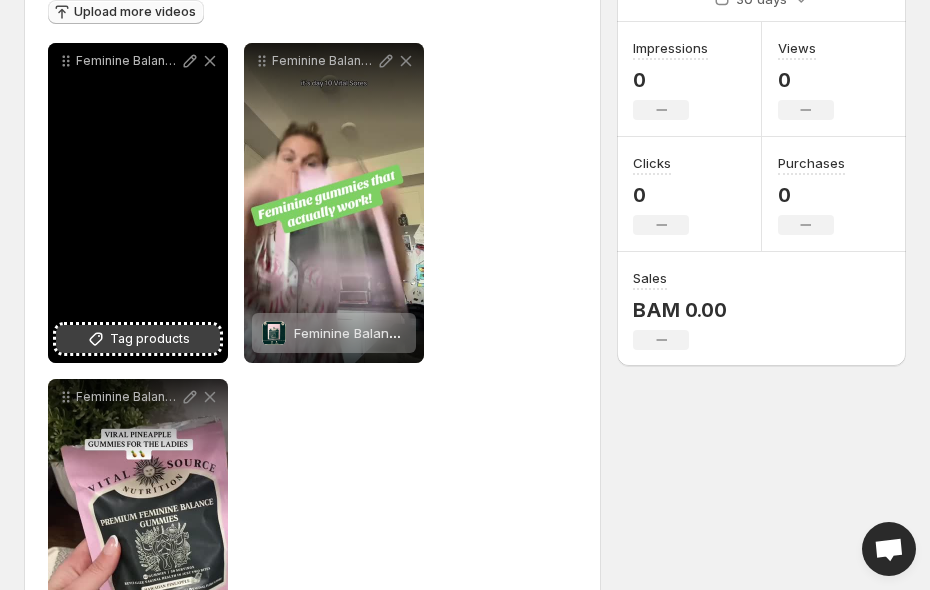 click on "Tag products" at bounding box center (150, 339) 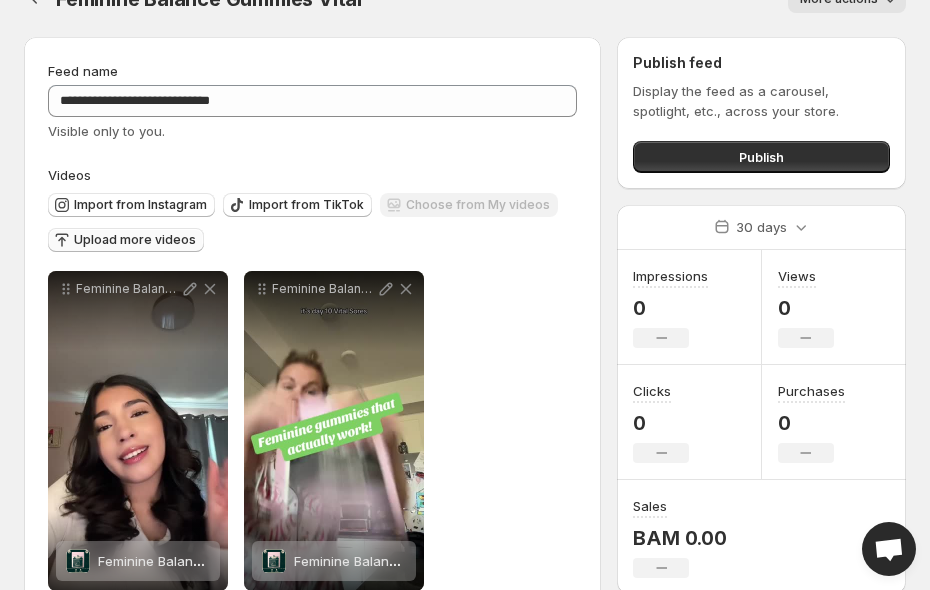 scroll, scrollTop: 40, scrollLeft: 0, axis: vertical 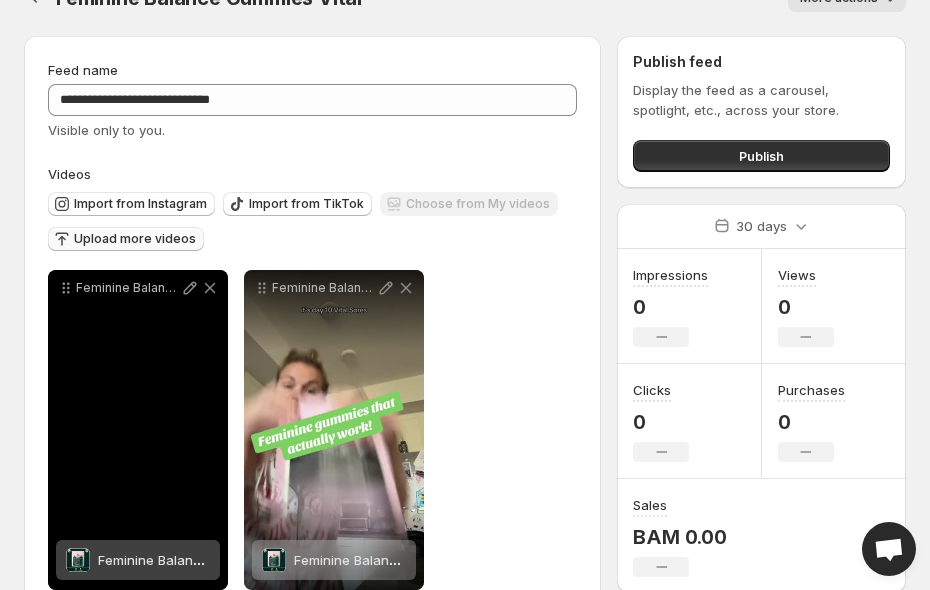 click on "Feminine Balance Gummies Vital" at bounding box center (138, 430) 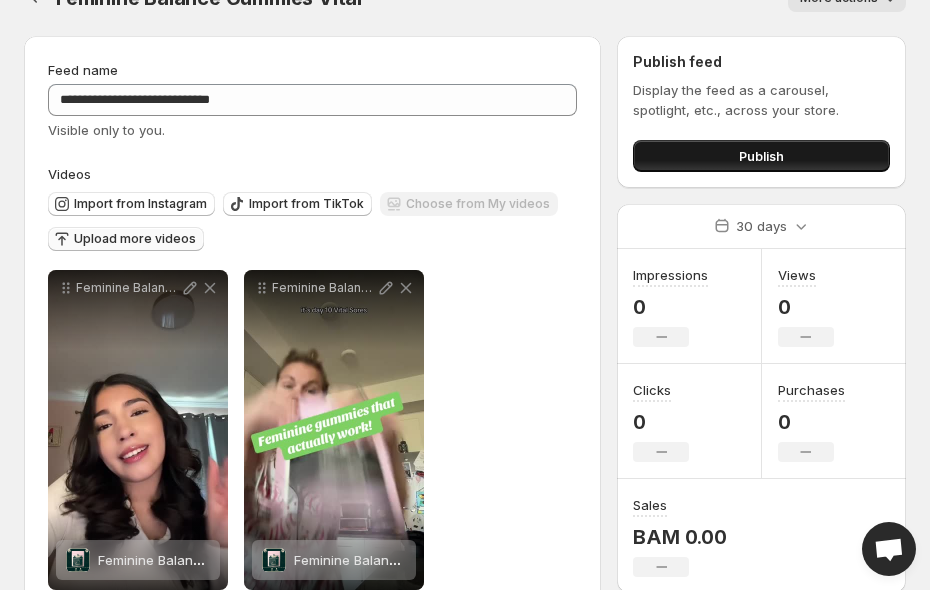 click on "Publish" at bounding box center [761, 156] 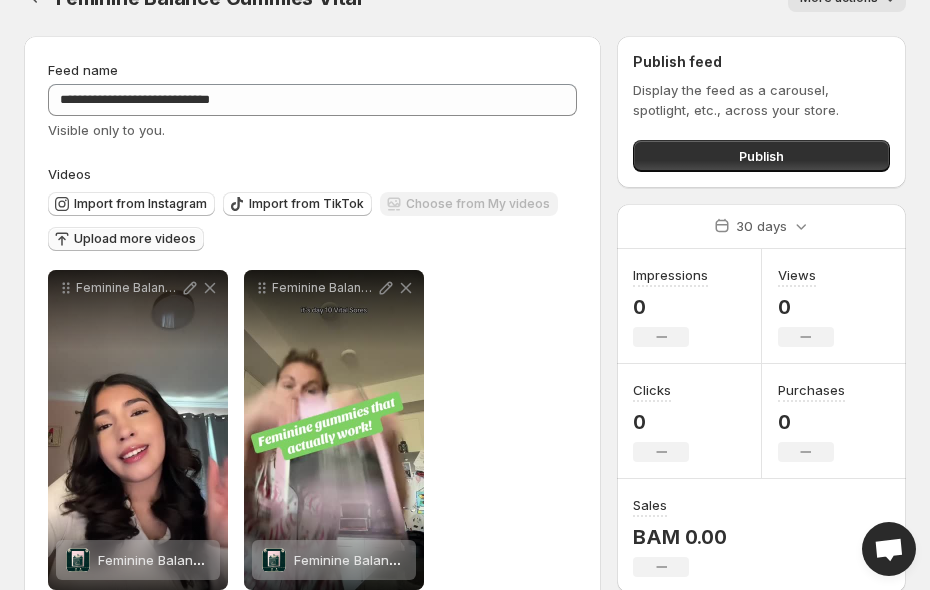 scroll, scrollTop: 0, scrollLeft: 0, axis: both 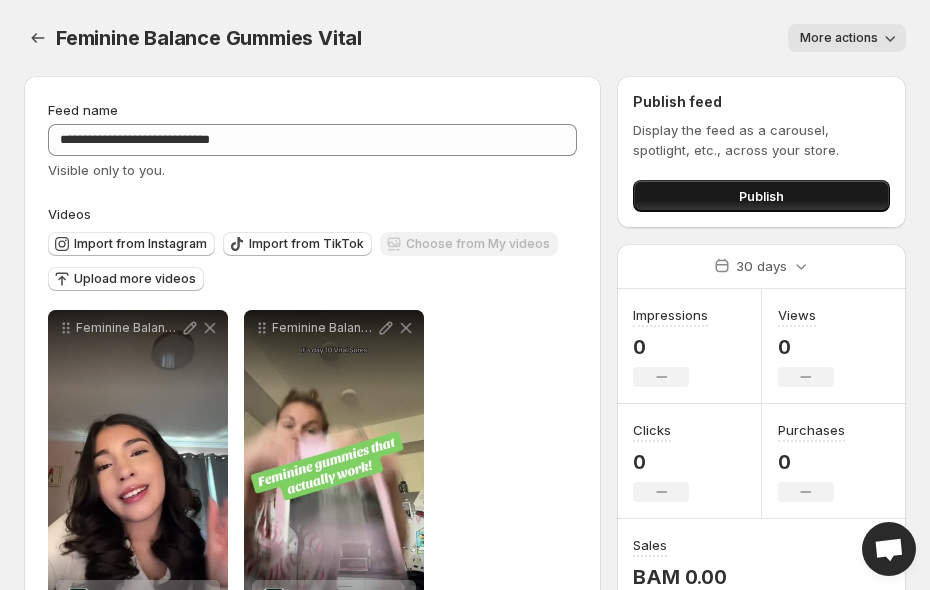 click on "Publish" at bounding box center (761, 196) 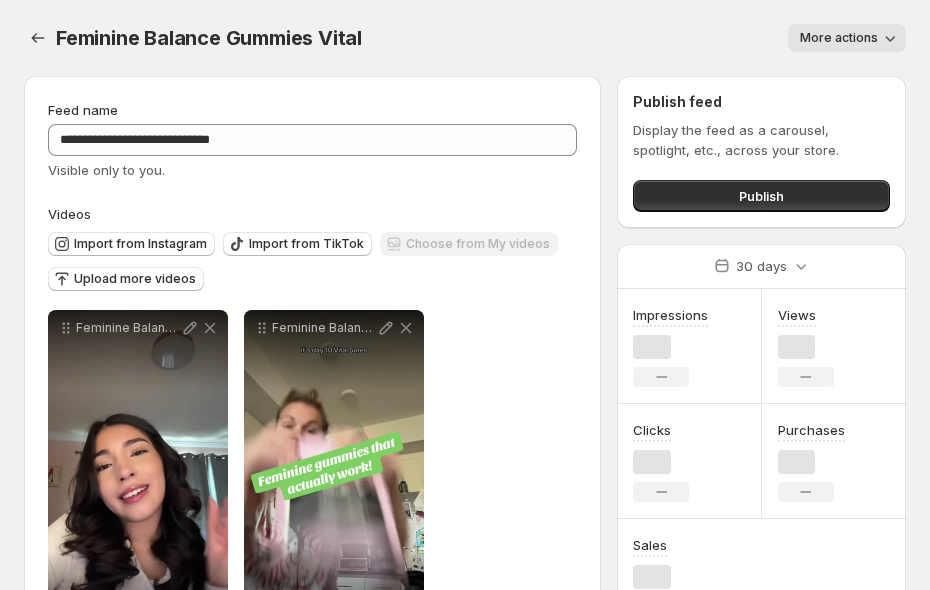 scroll, scrollTop: 0, scrollLeft: 0, axis: both 